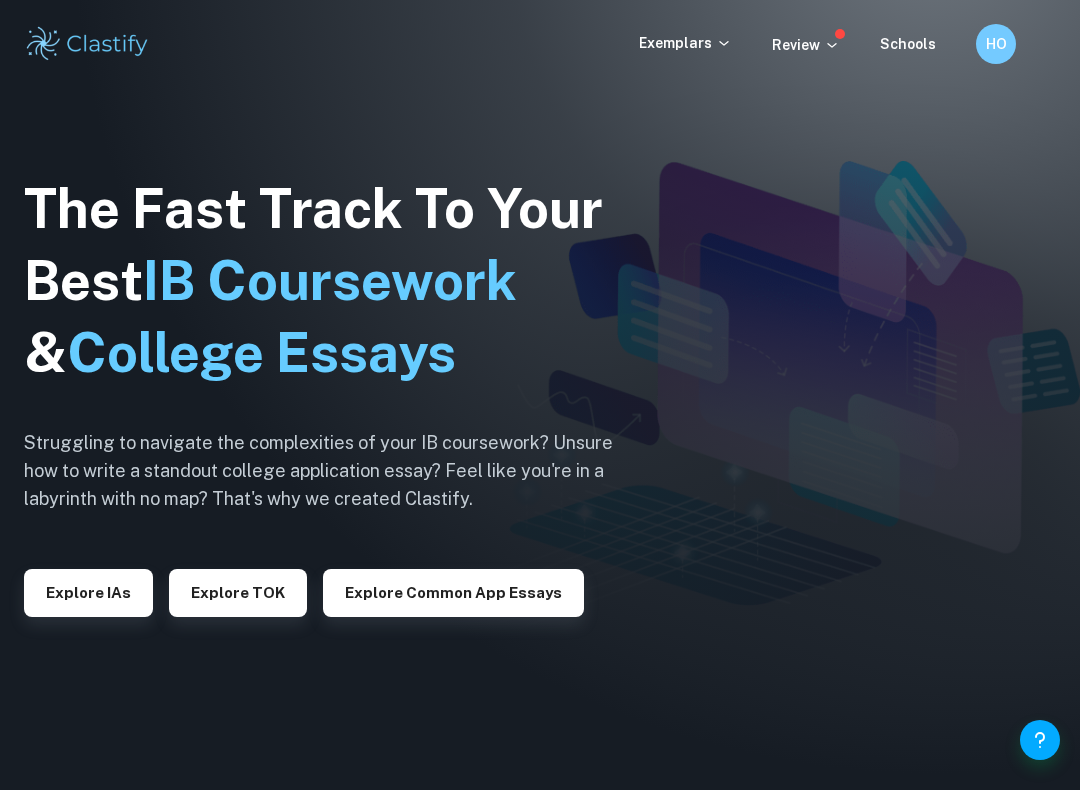 scroll, scrollTop: 0, scrollLeft: 0, axis: both 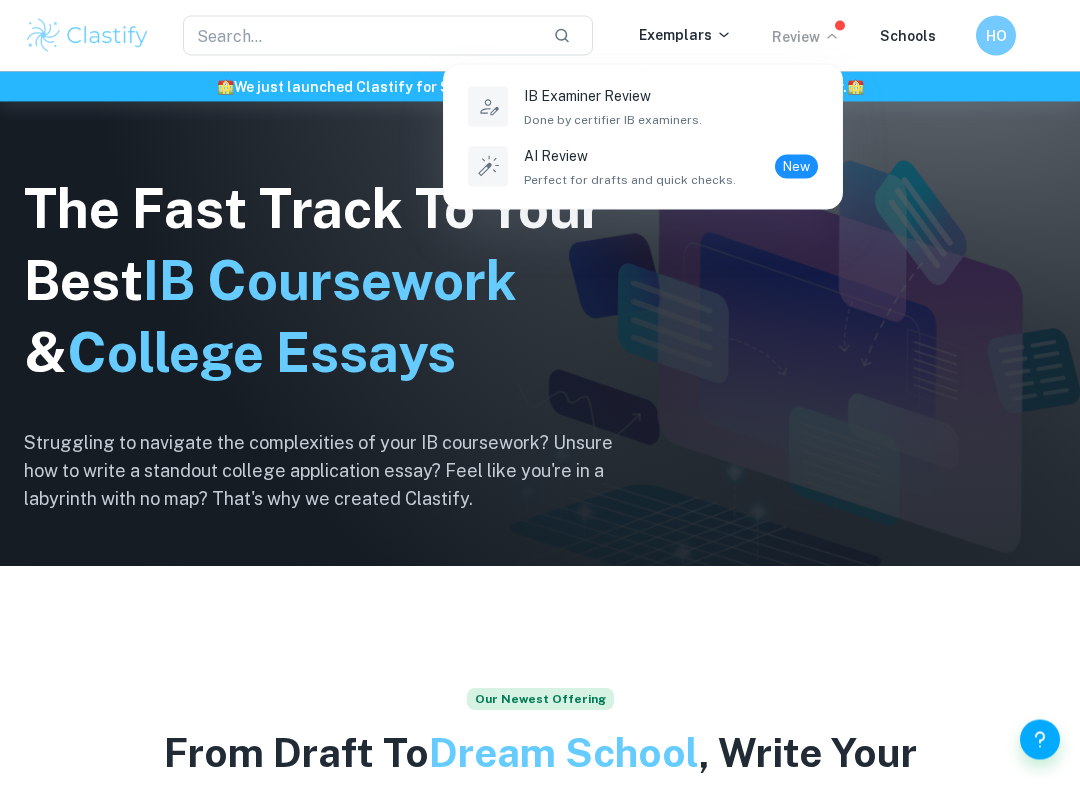 click at bounding box center (540, 395) 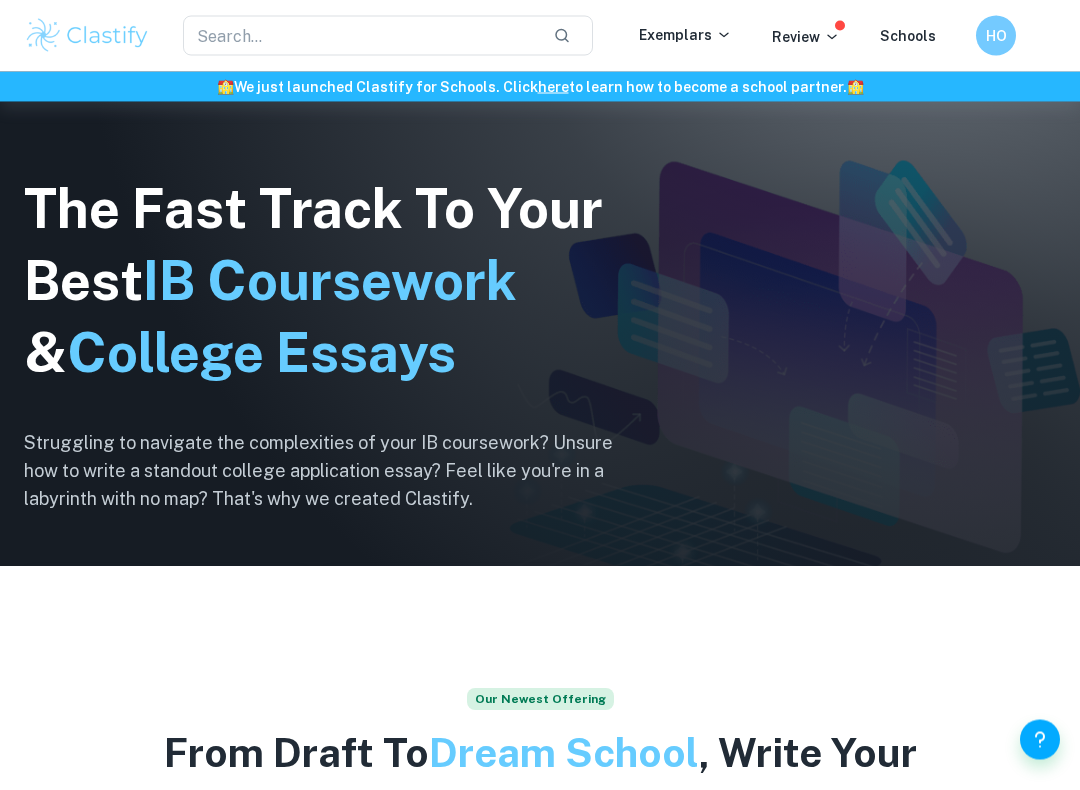 scroll, scrollTop: 224, scrollLeft: 0, axis: vertical 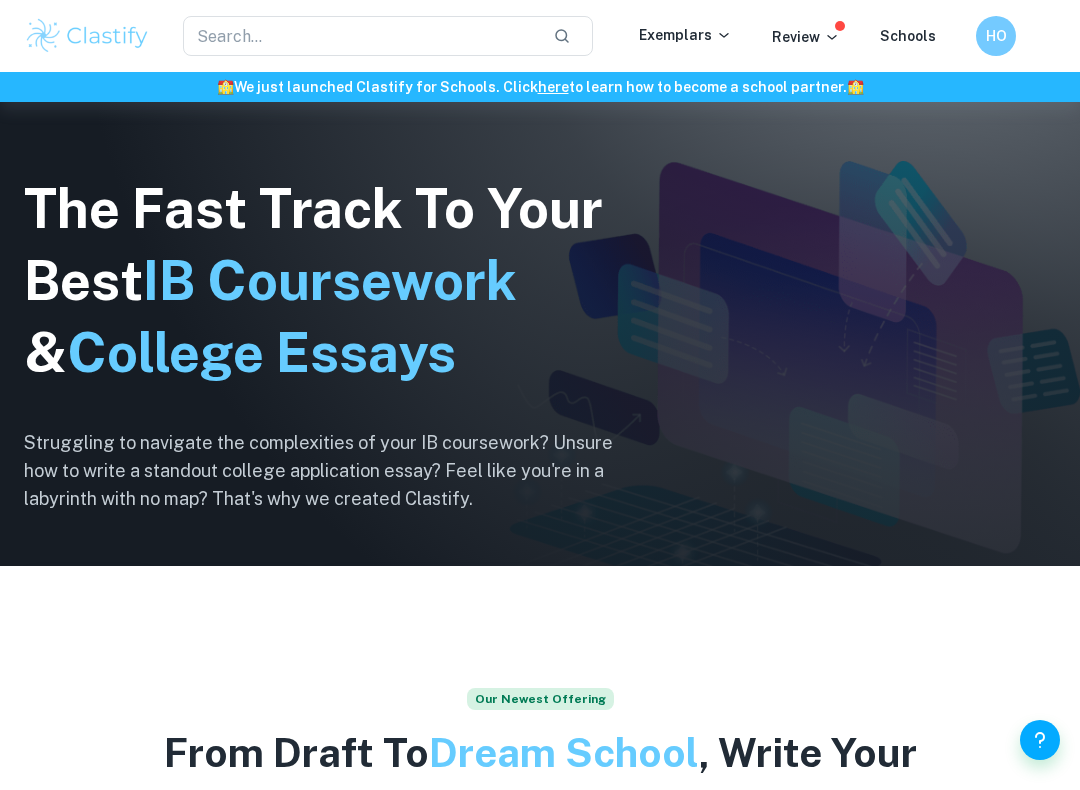 click on "HO" at bounding box center [1016, 36] 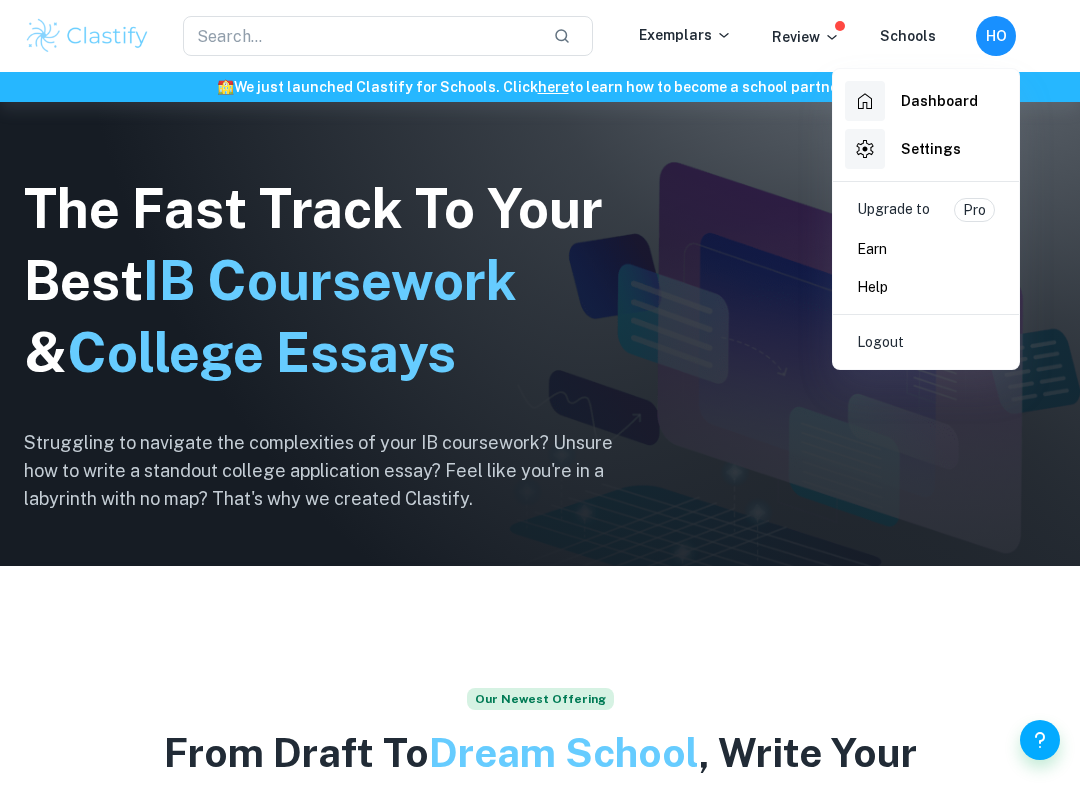 click on "Dashboard" at bounding box center (939, 101) 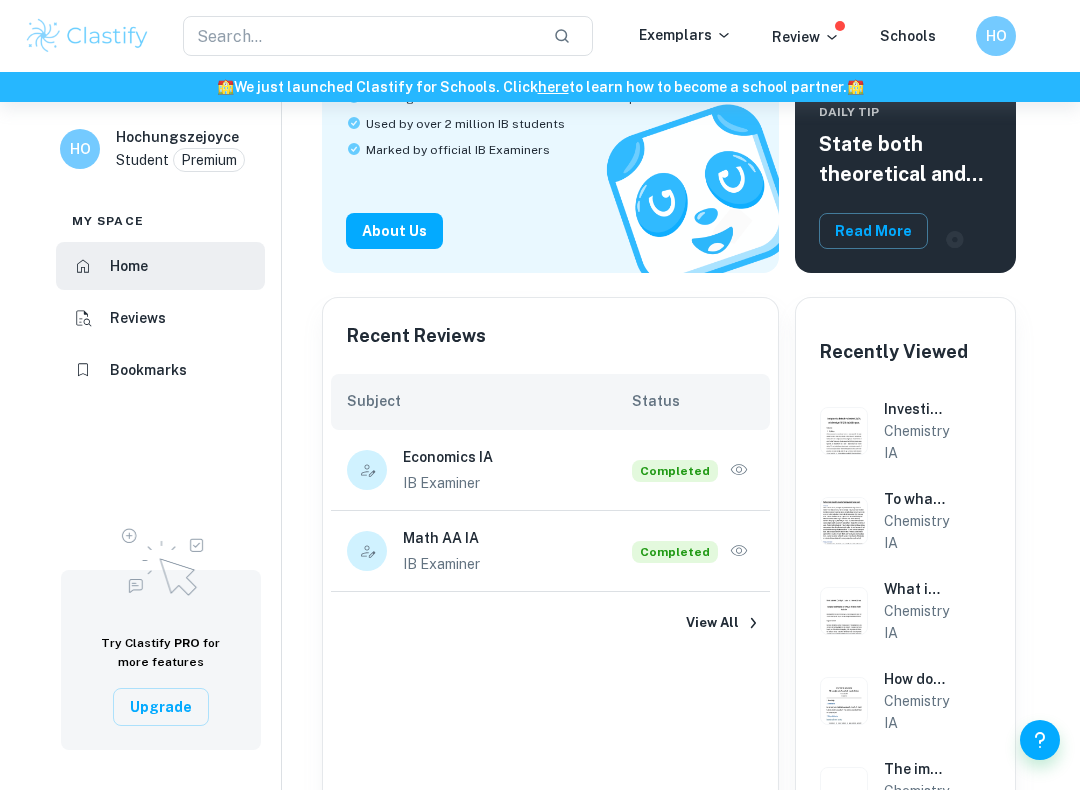 scroll, scrollTop: 223, scrollLeft: 0, axis: vertical 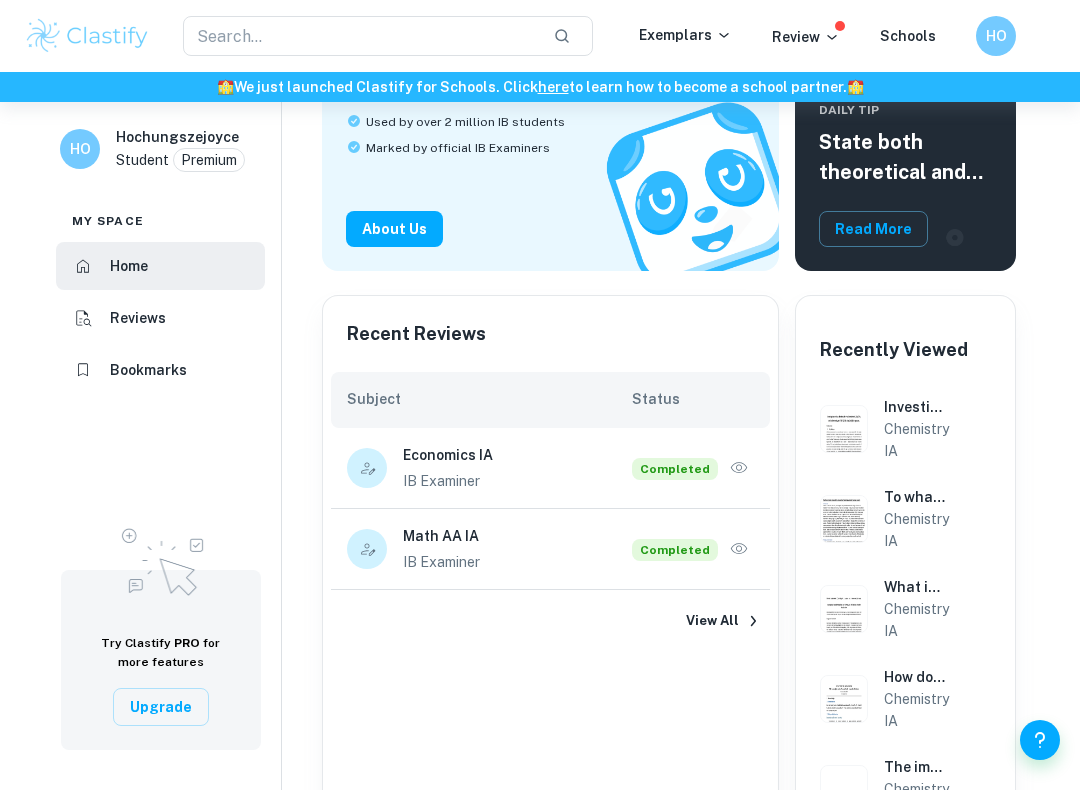 click on "Economics IA IB Examiner Completed" at bounding box center [550, 468] 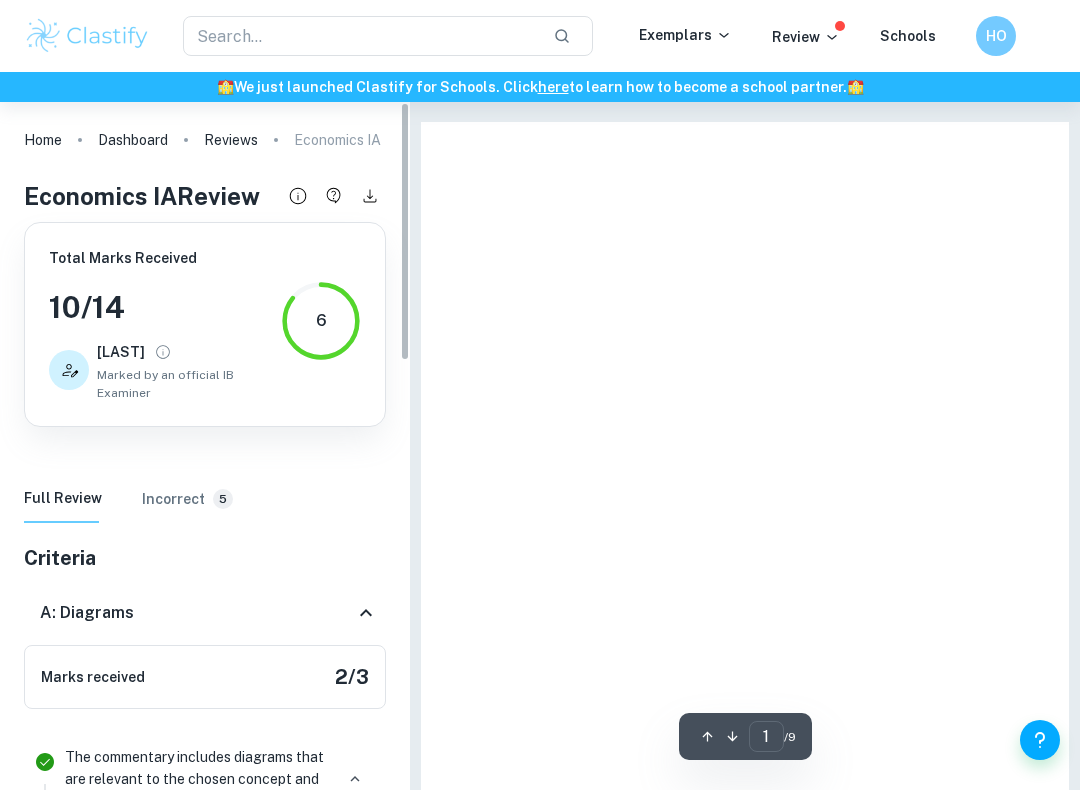 scroll, scrollTop: 0, scrollLeft: 0, axis: both 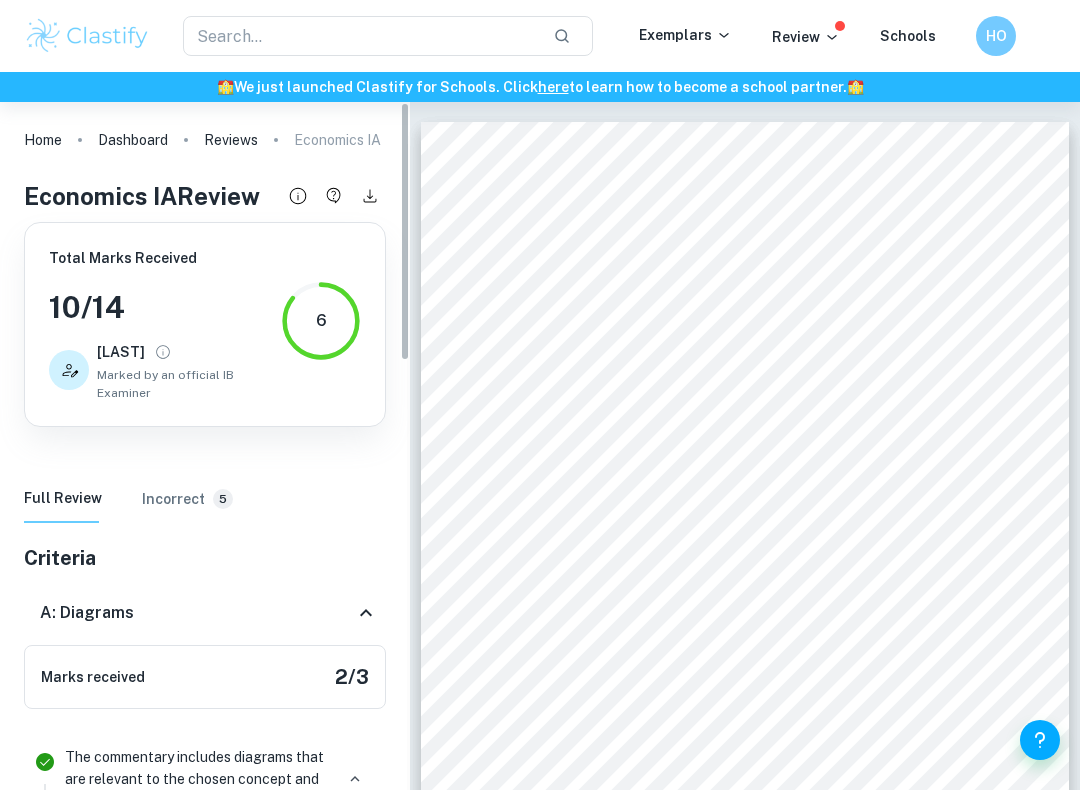 click on "Economics IA Review" at bounding box center [142, 196] 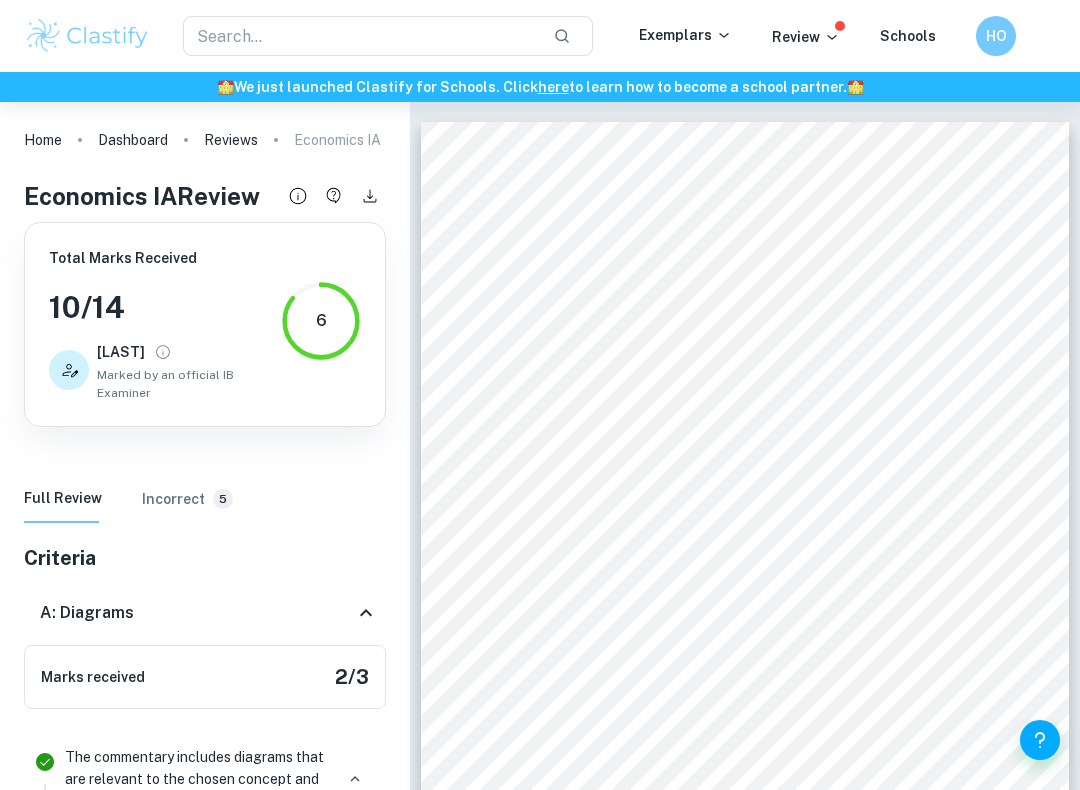 click on "Home Dashboard Reviews Economics IA Economics IA Review Total Marks Received 10 / 14 Hamza Marked by an official IB Examiner 6 Full Review Incorrect 5 Criteria A: Diagrams Marks received 2 / 3 The commentary includes diagrams that are relevant to the chosen concept and topic Why is it correct? The student included two relevant diagrams in the commentary. The first diagram illustrates the money market, showing how the Federal Reserve's interest rate cut increases the money supply Each diagram included in the work is presented alongside an explanation, making its content and relevance clear to the reader Why is it correct? The diagrams in the IA are accurately labeled and illustrate the concepts discussed in the essay. Diagram 1 depicts the money market dynamics following the Federal Reserve's interest rate cut, Each diagram included in the work is presented alongside an explanation, making its content and relevance clear to the reader Why is it wrong? Highlights: Fall in inter... View Incorrect B: Terminology Marks received" at bounding box center (205, 1099) 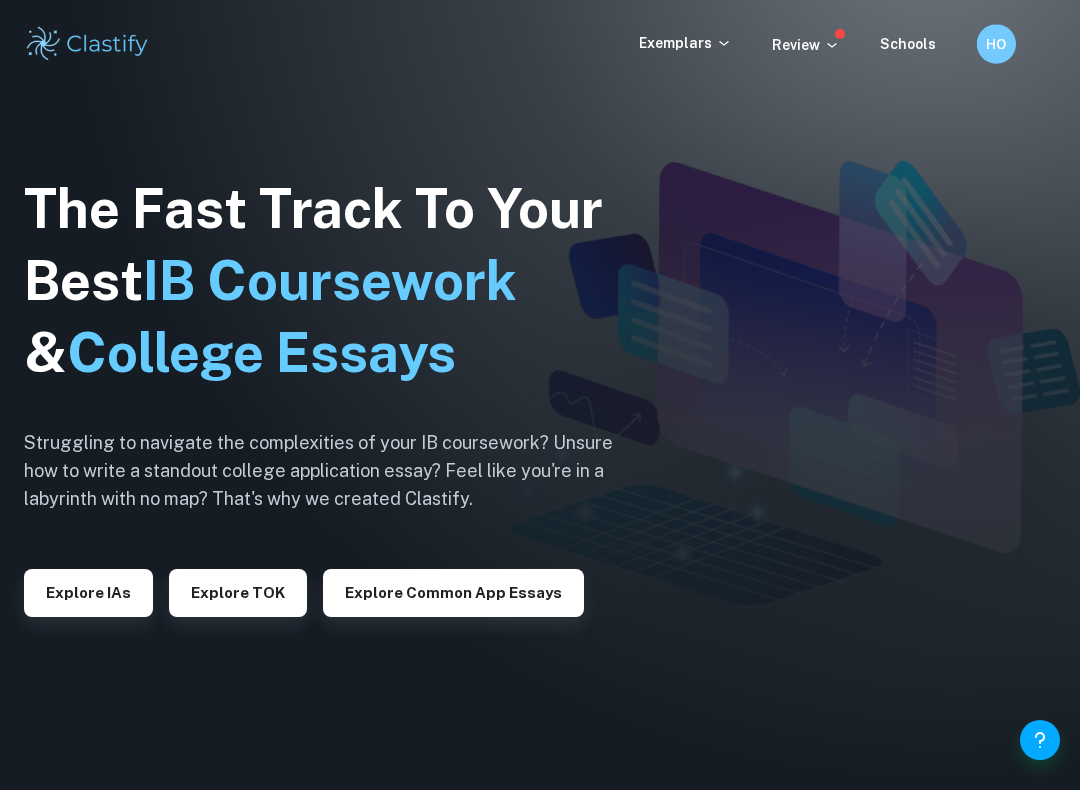 click on "HO" at bounding box center [996, 43] 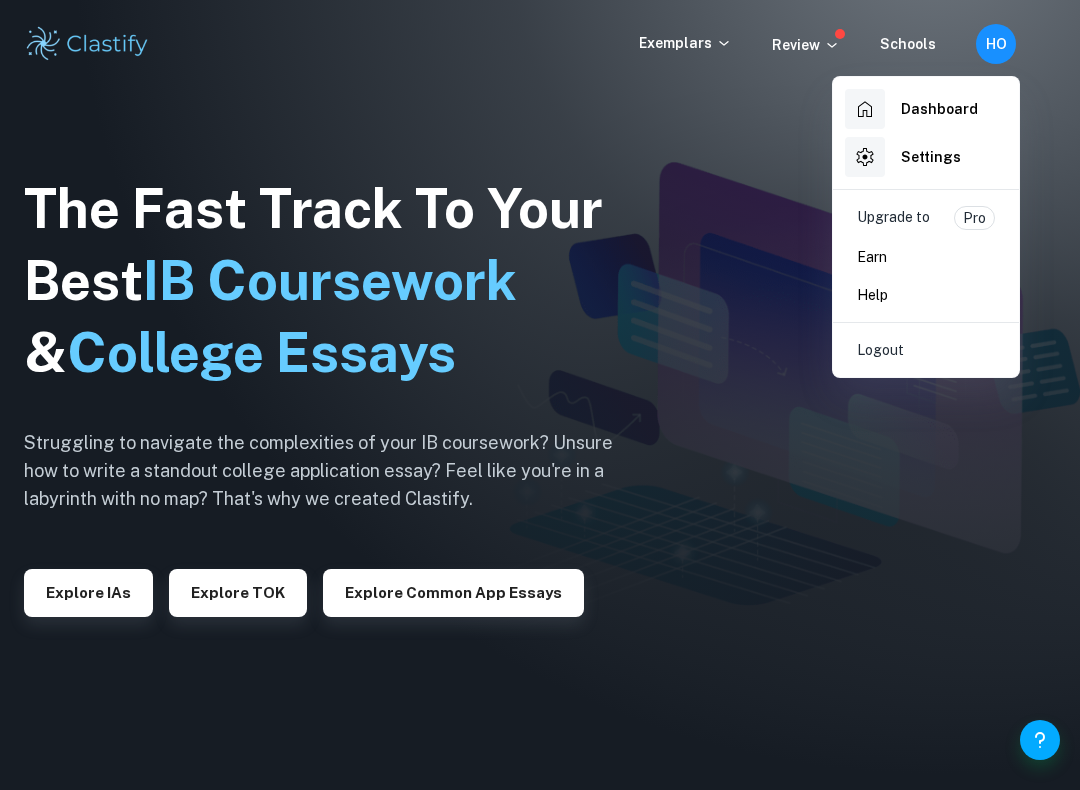 click at bounding box center [540, 395] 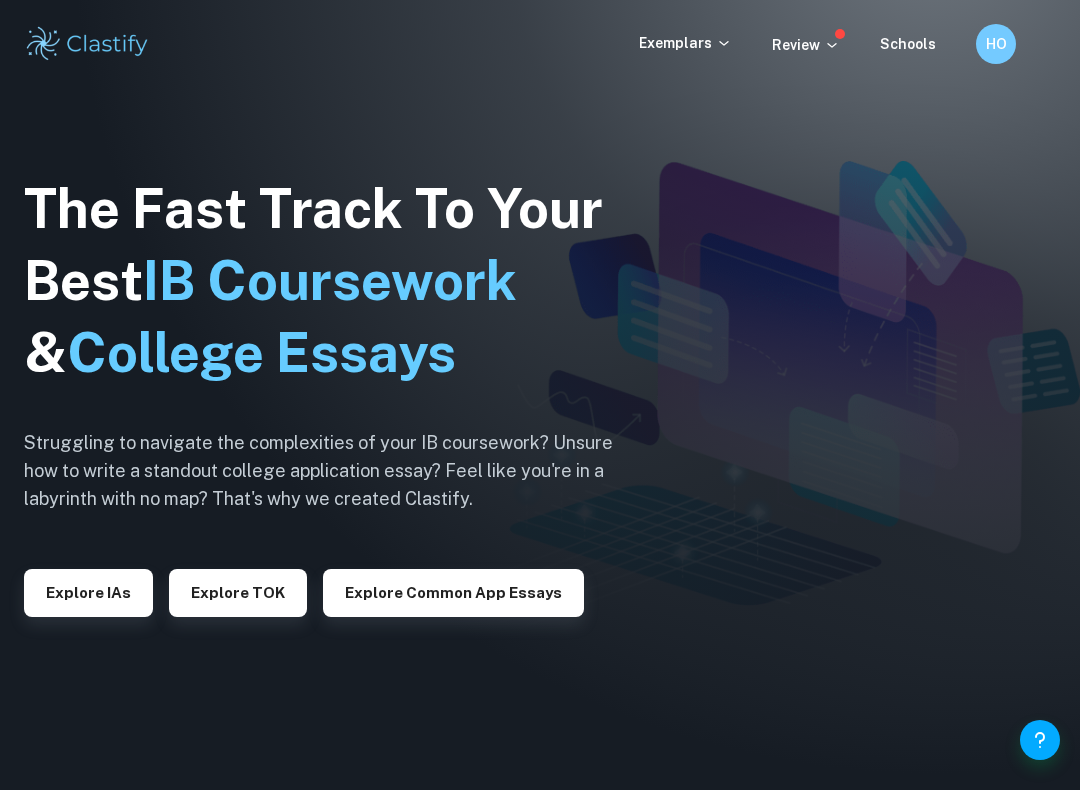 click on "HO" at bounding box center [996, 44] 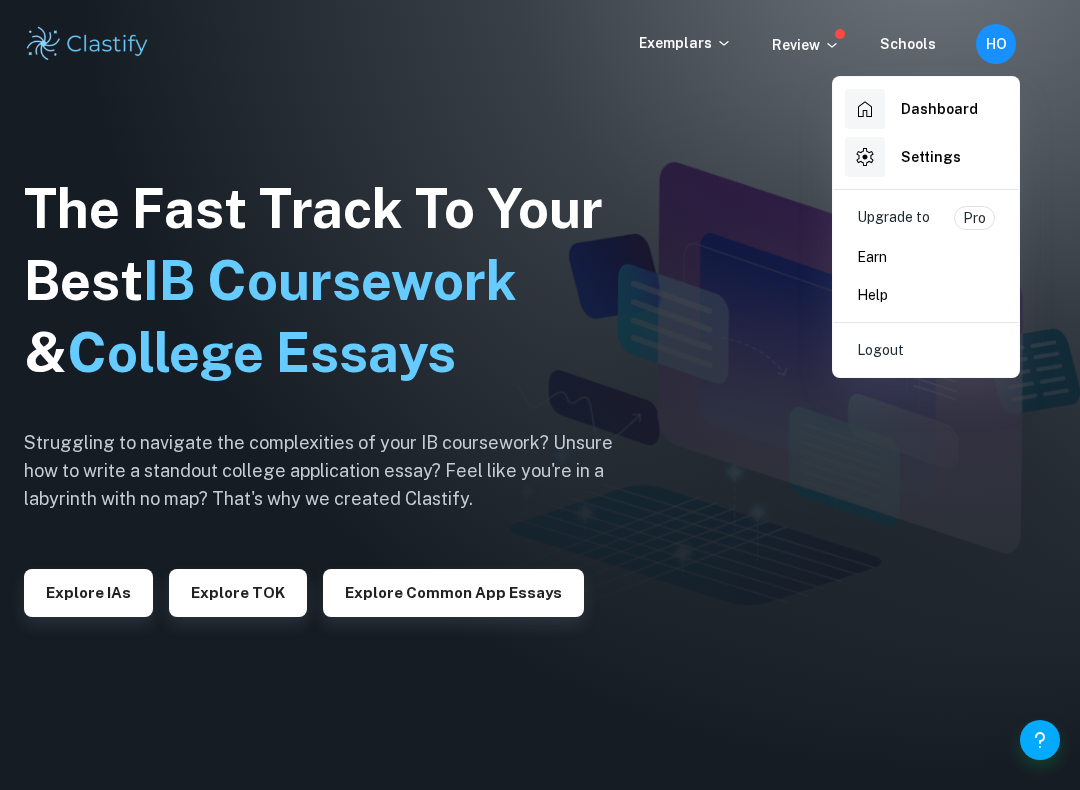 click on "Dashboard" at bounding box center (939, 109) 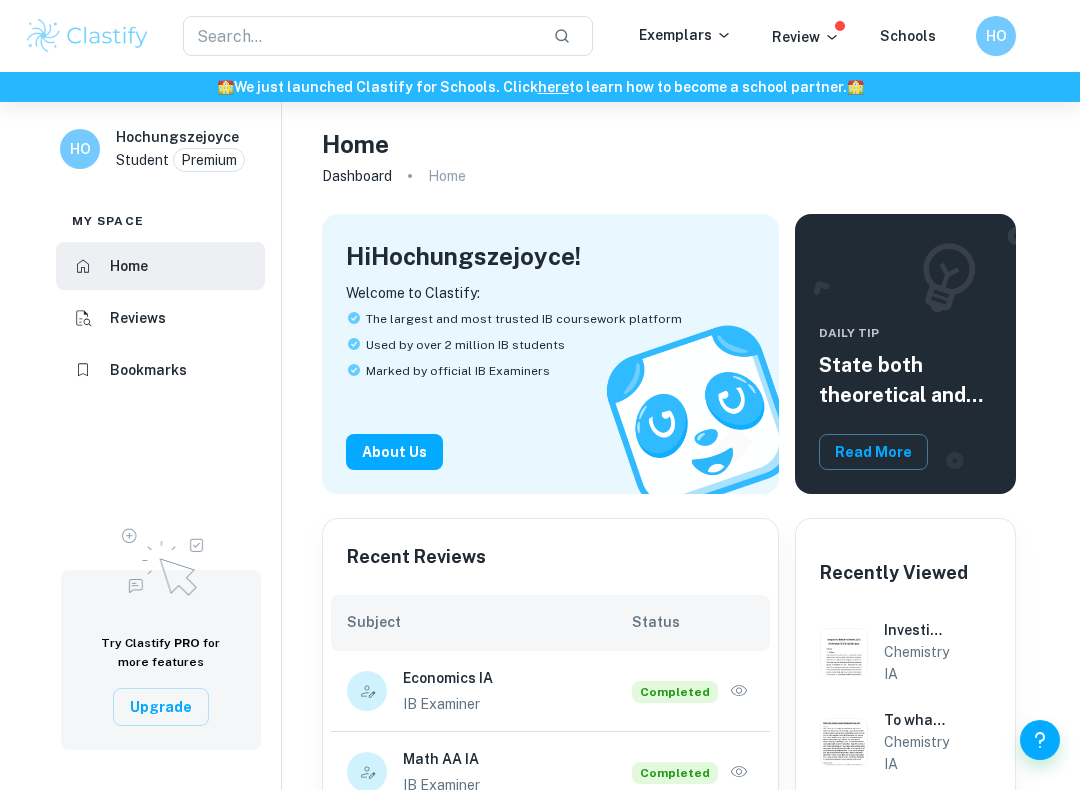 scroll, scrollTop: 151, scrollLeft: 0, axis: vertical 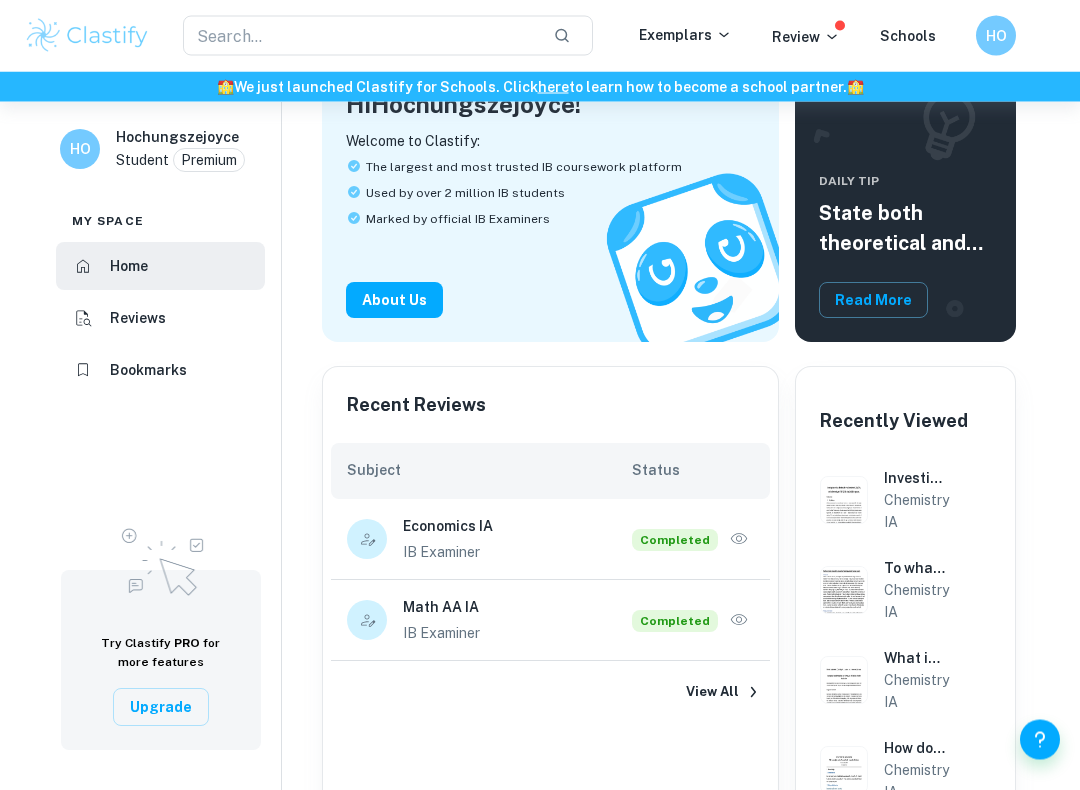click on "Math AA IA" at bounding box center [517, 608] 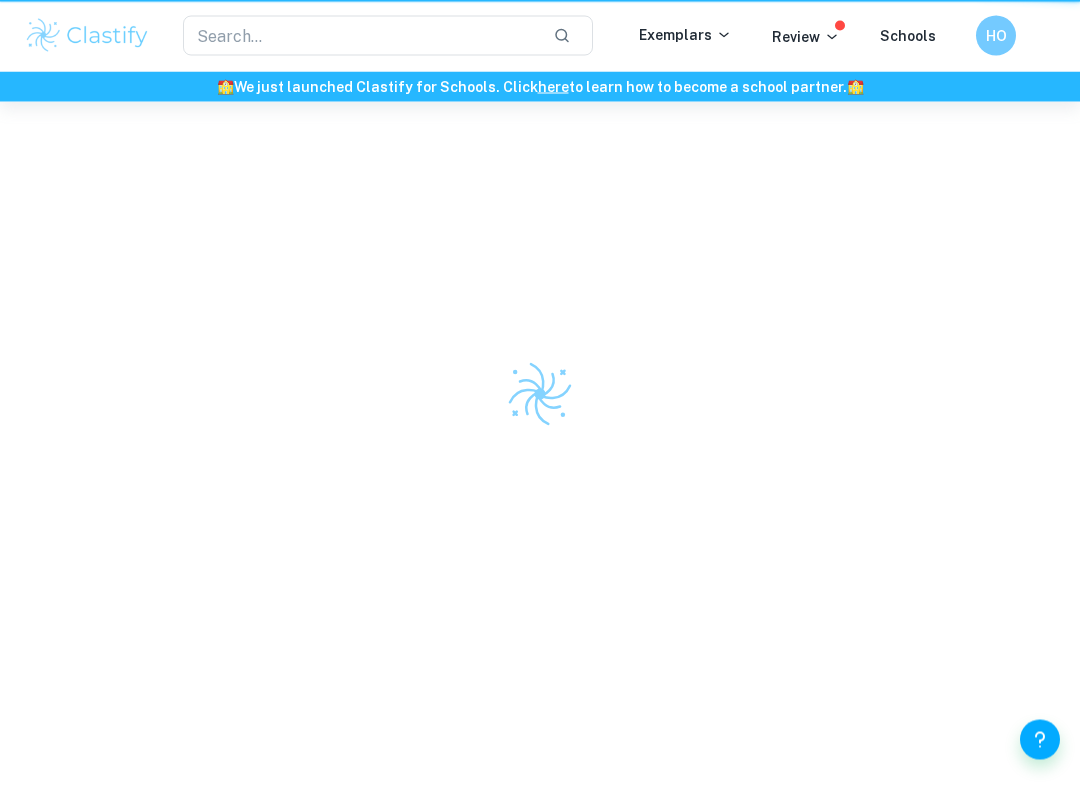 scroll, scrollTop: 0, scrollLeft: 0, axis: both 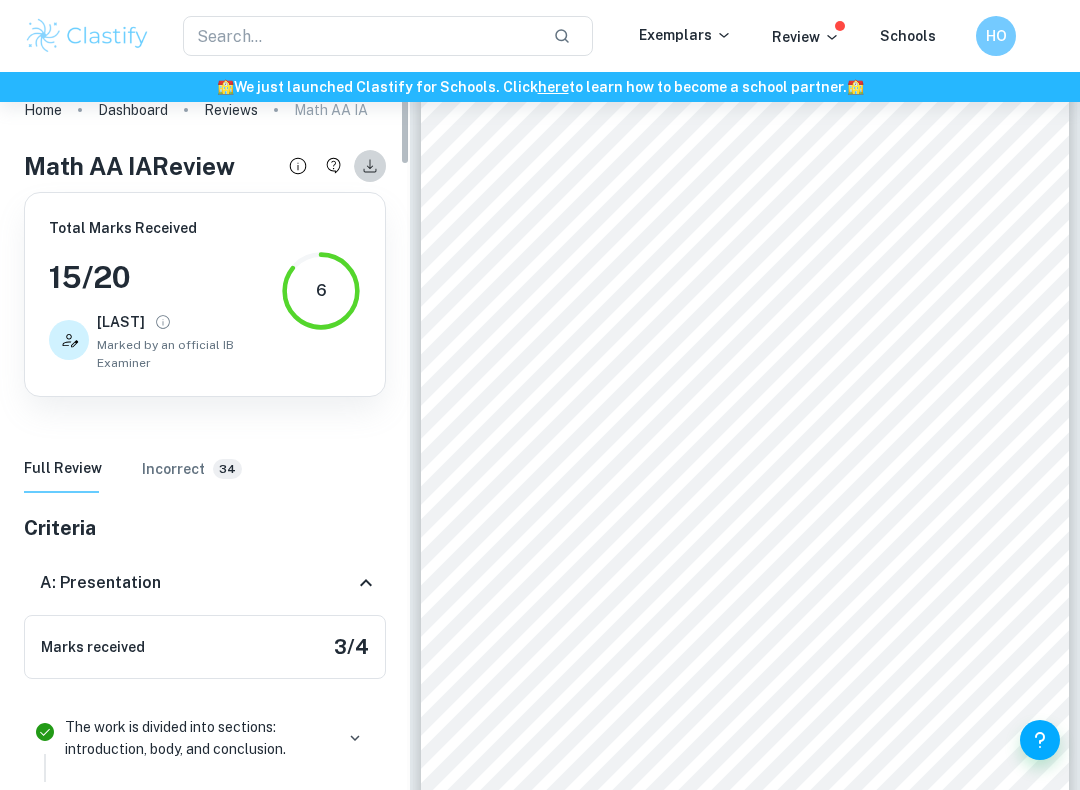 click 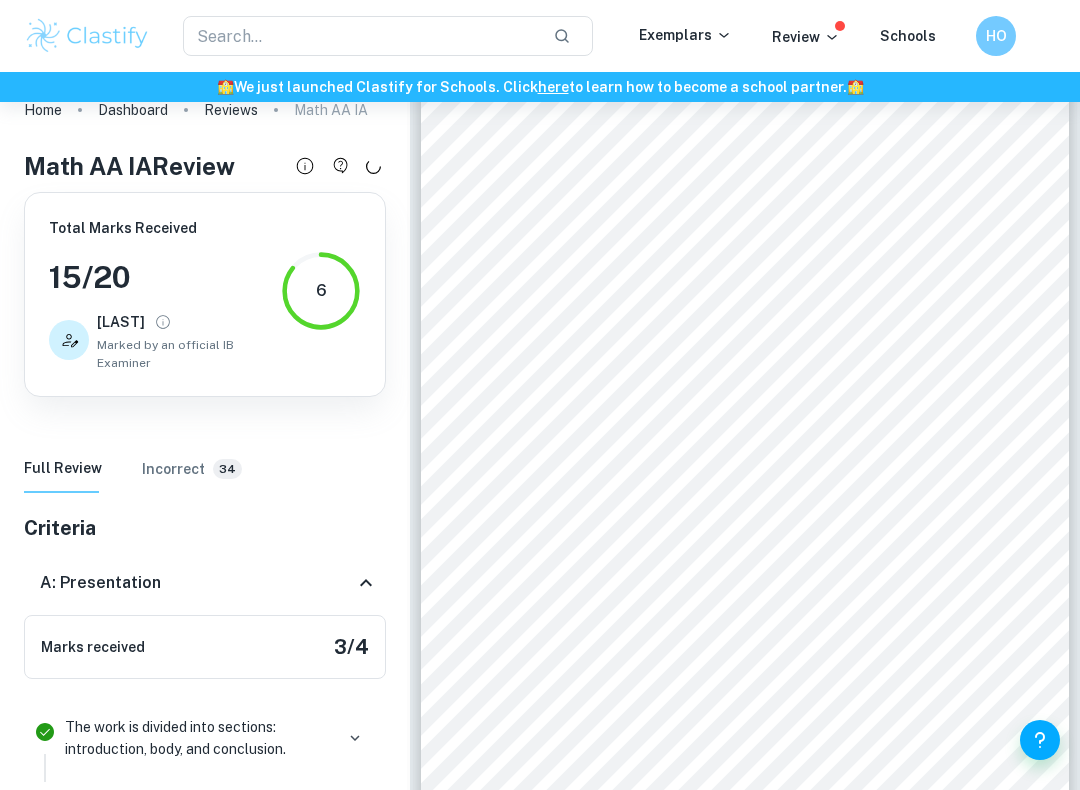 click 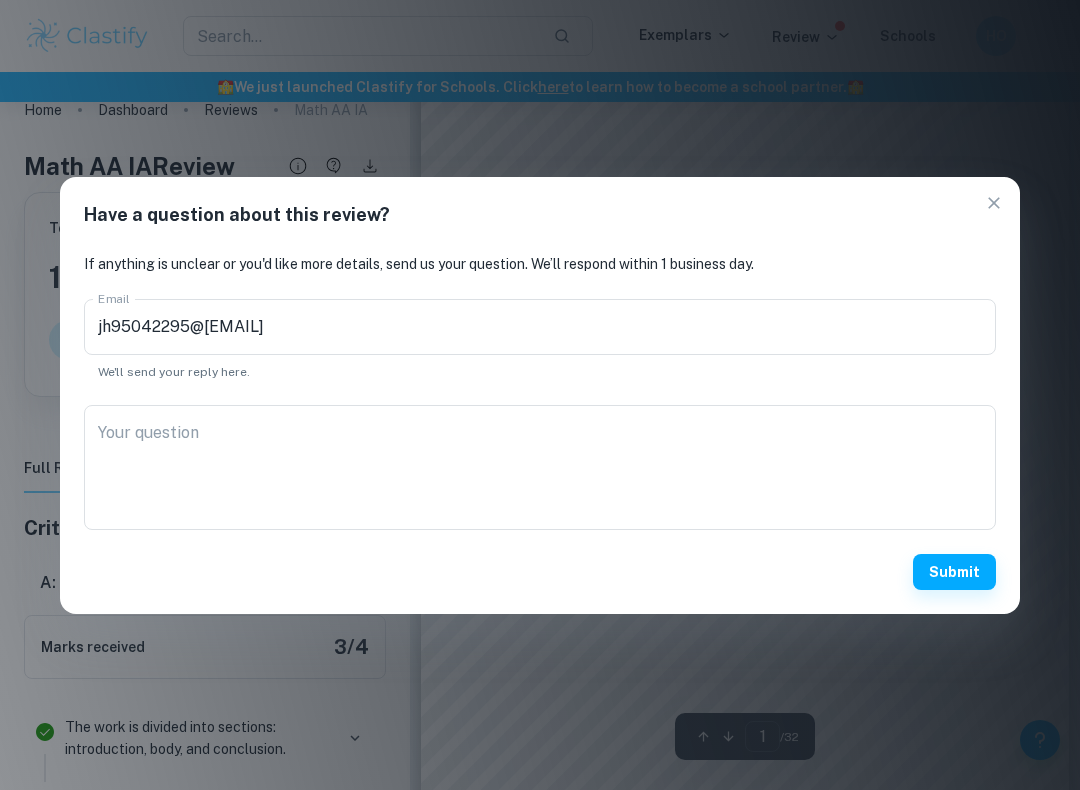 scroll, scrollTop: 0, scrollLeft: 0, axis: both 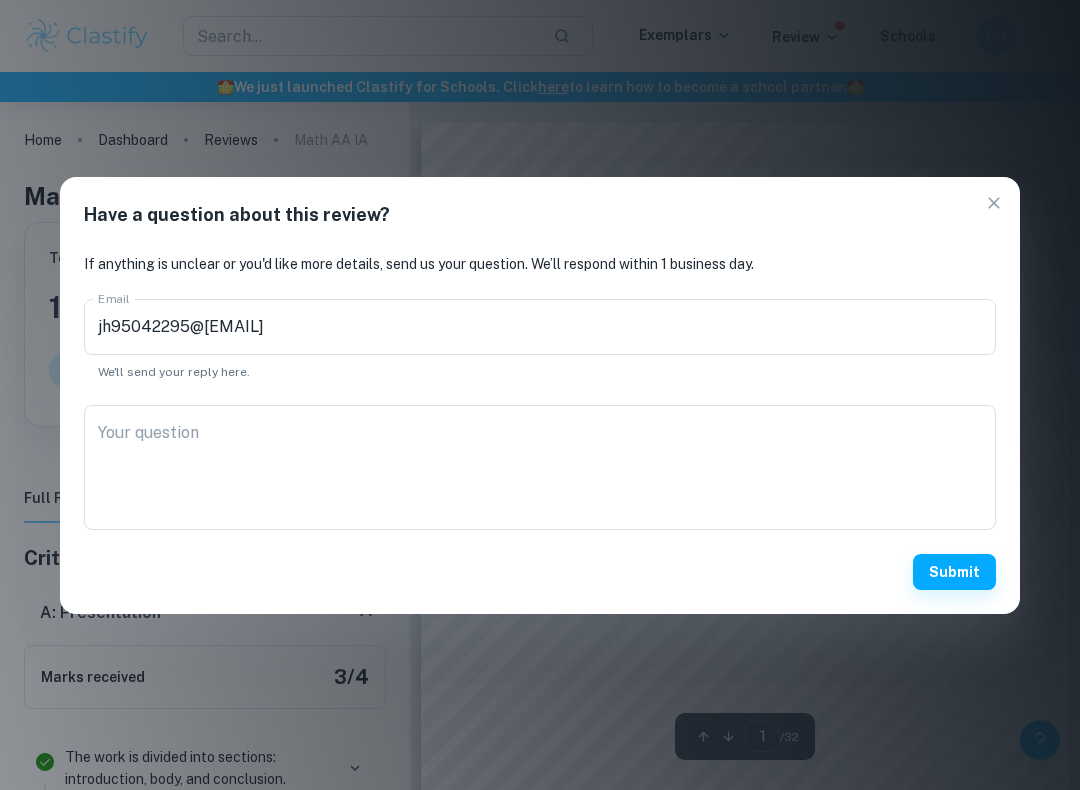 type on "2" 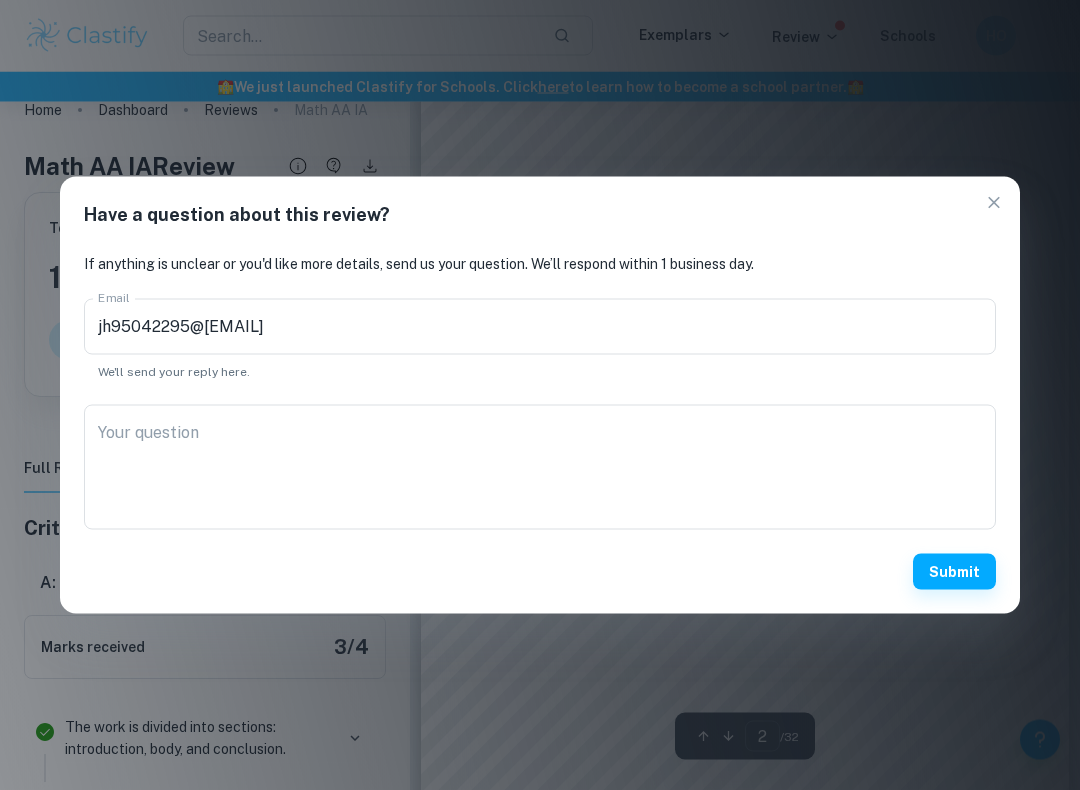 scroll, scrollTop: 967, scrollLeft: 0, axis: vertical 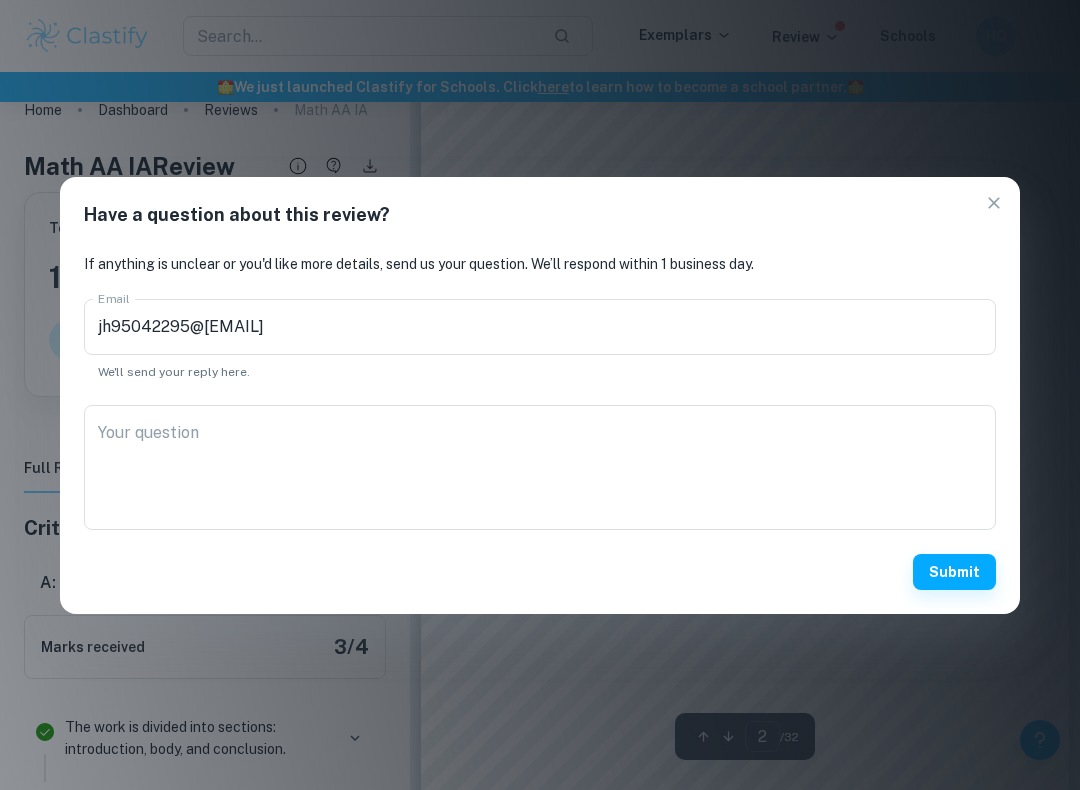 click 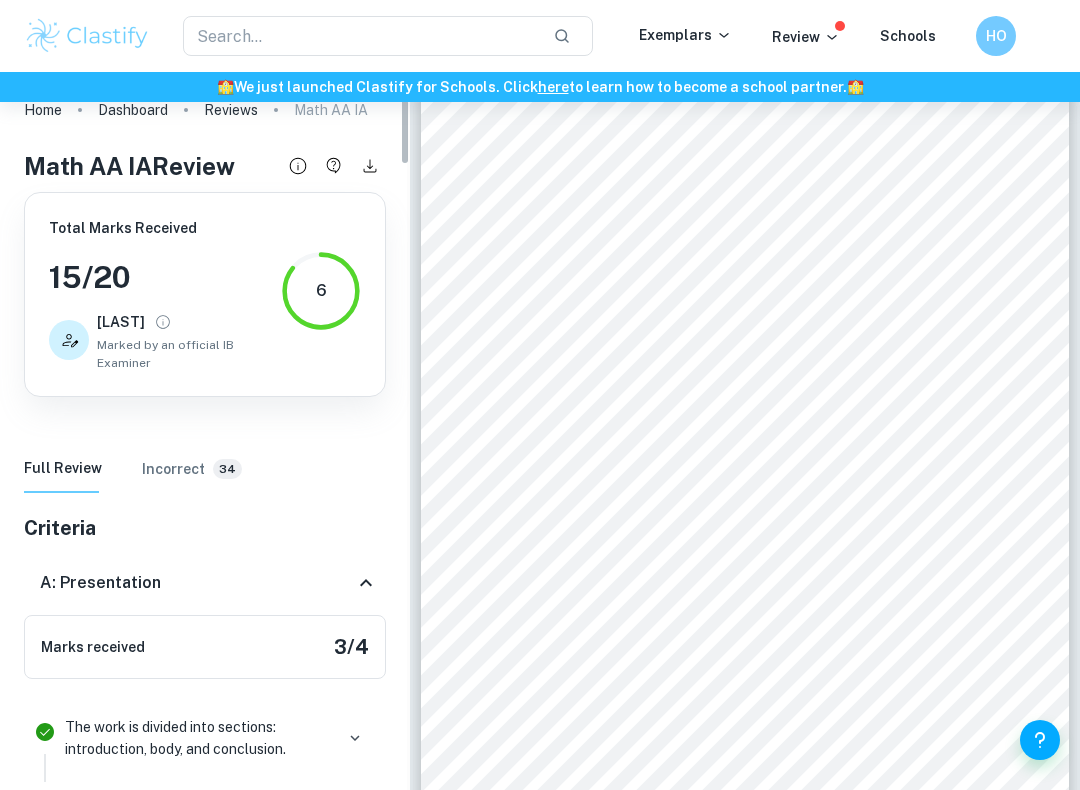 scroll, scrollTop: 0, scrollLeft: 0, axis: both 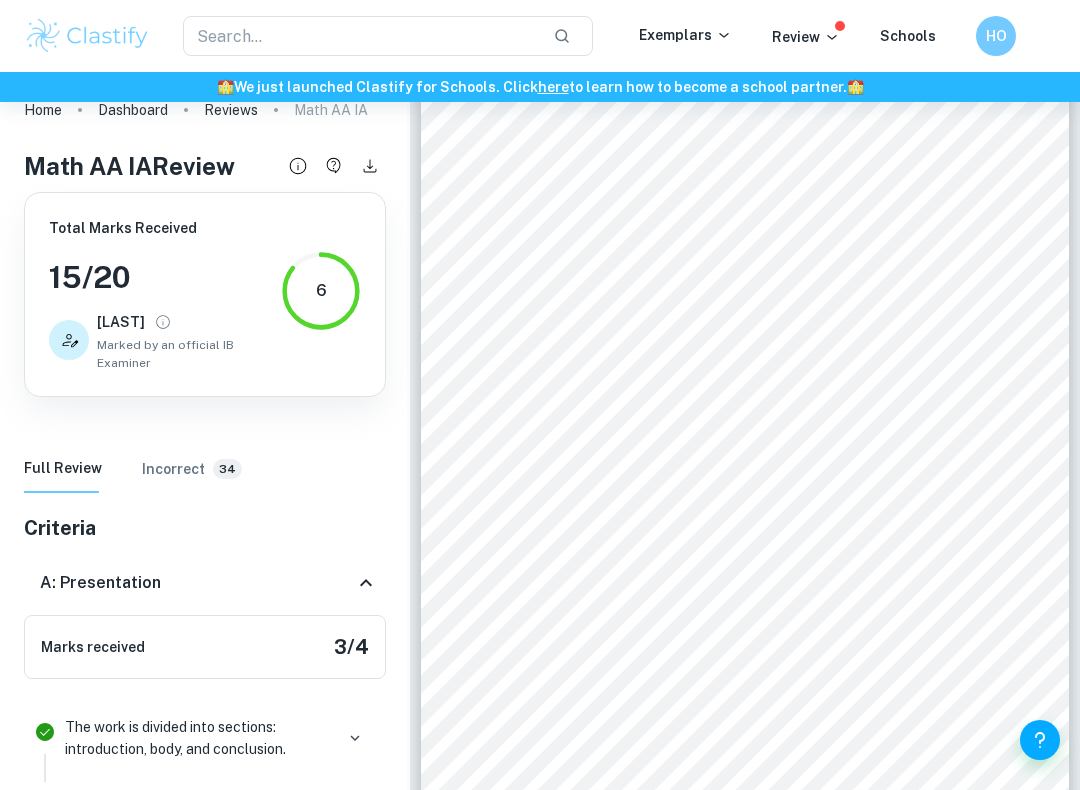 click on "Incorrect" at bounding box center (173, 469) 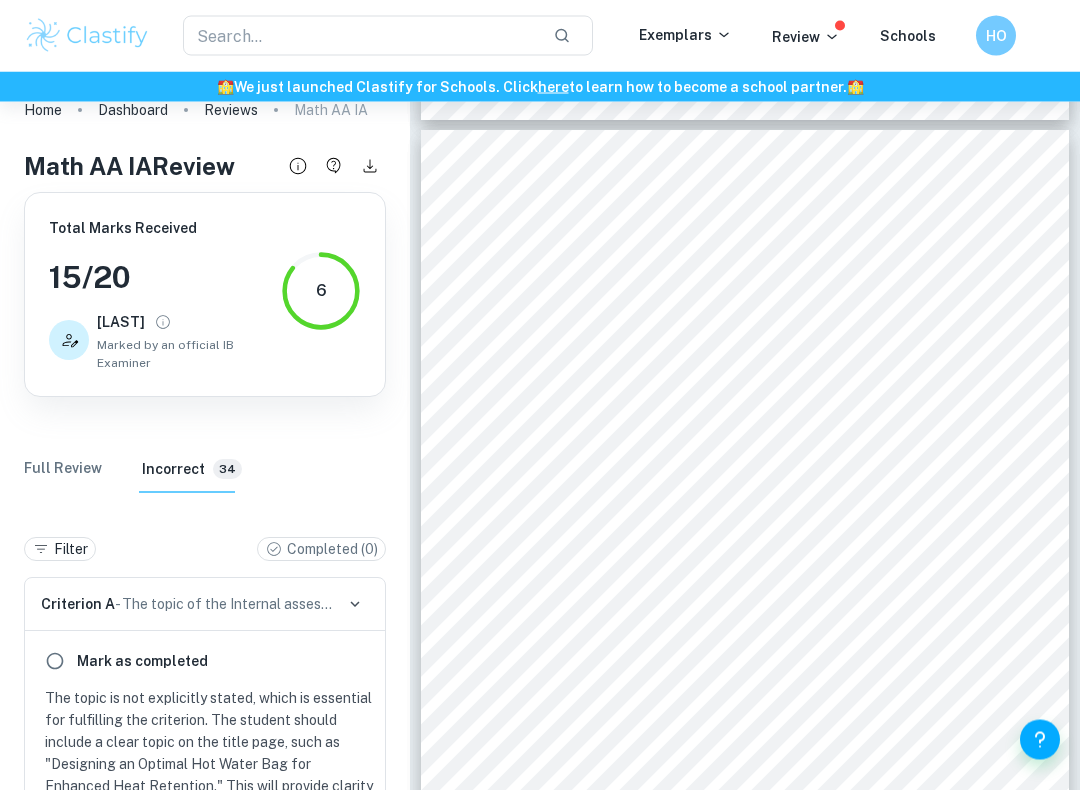 scroll, scrollTop: 918, scrollLeft: 0, axis: vertical 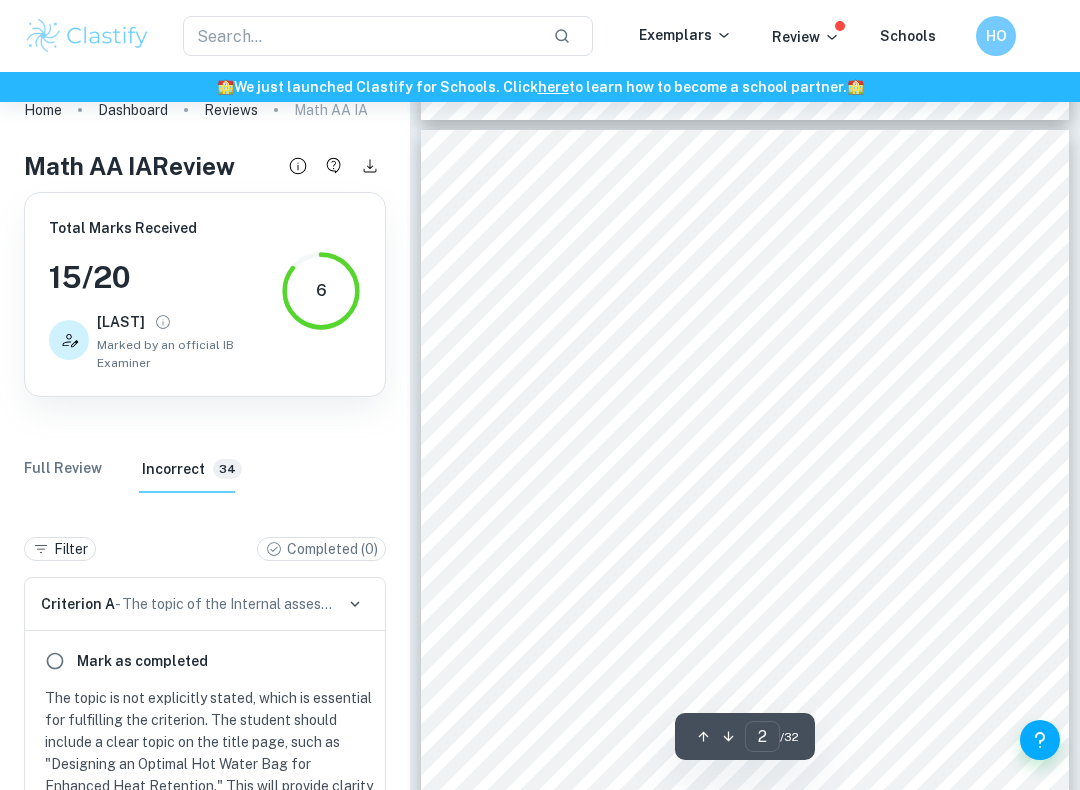 click on "Reviews" at bounding box center (231, 110) 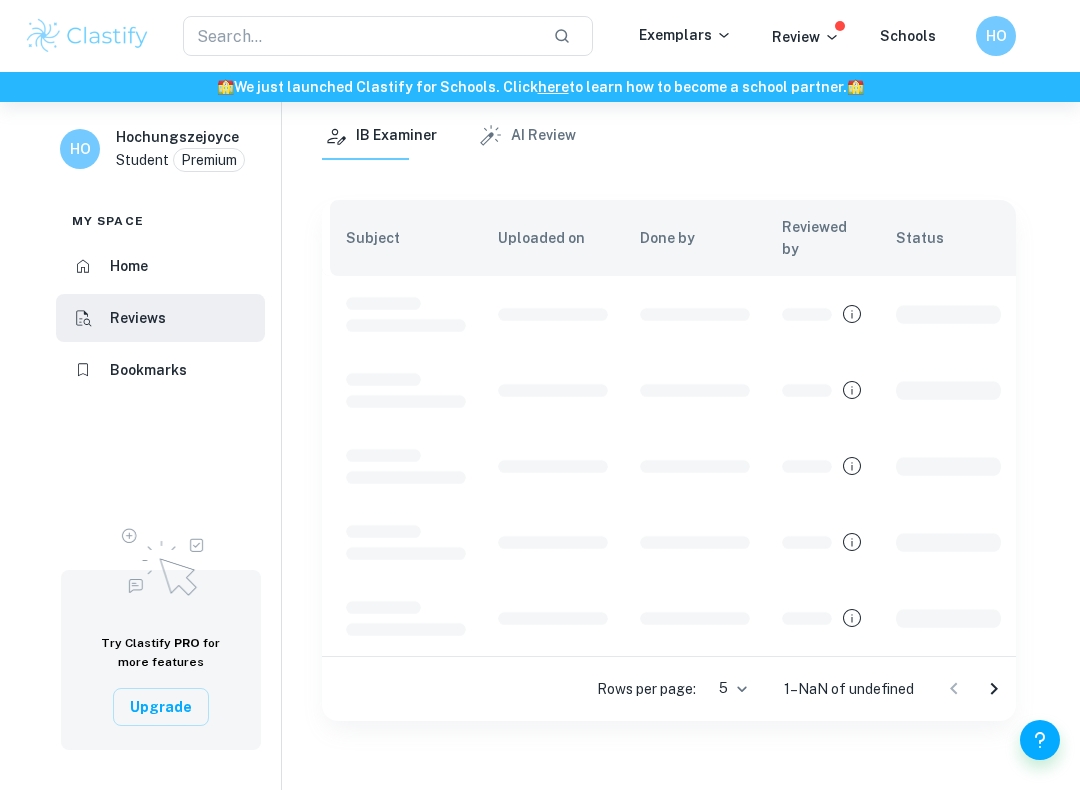 scroll, scrollTop: 0, scrollLeft: 0, axis: both 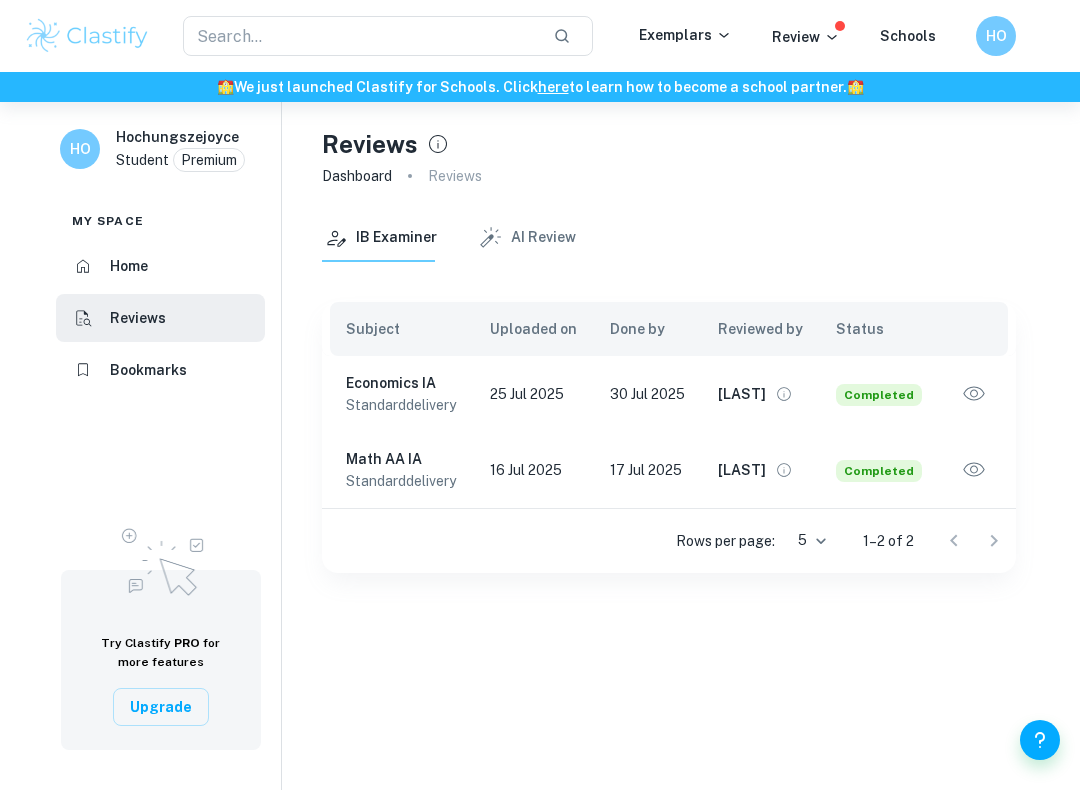 click on "Completed" at bounding box center (879, 471) 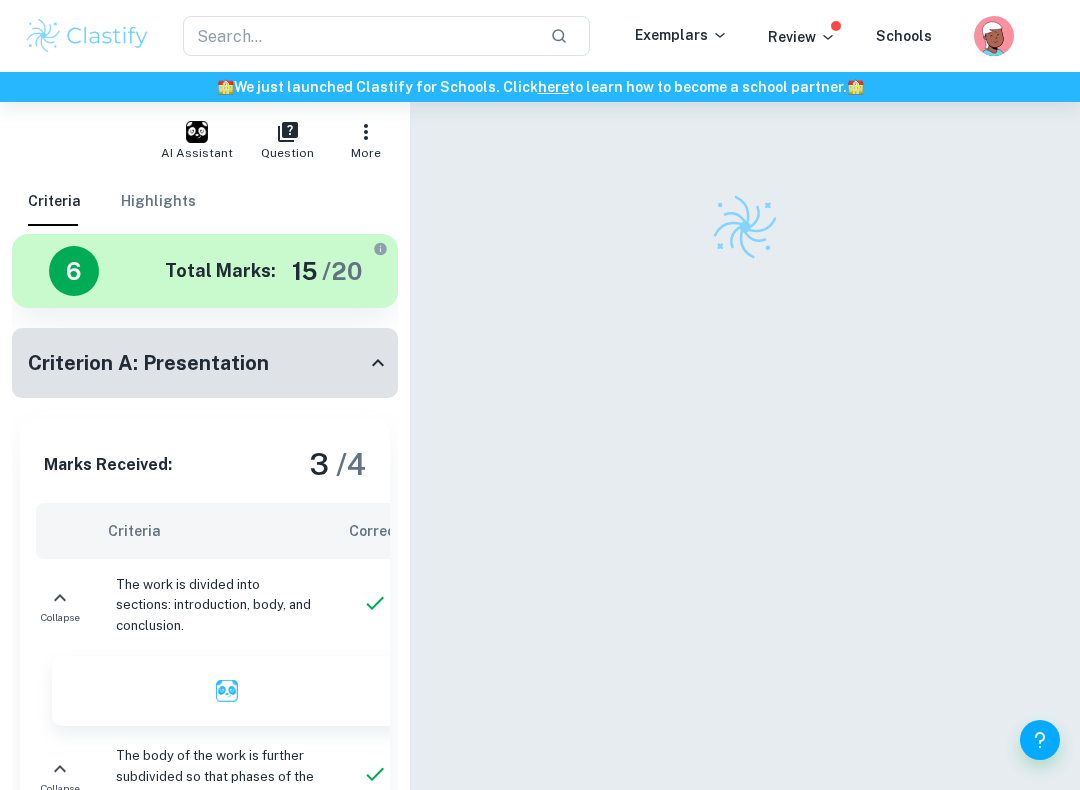 checkbox on "true" 